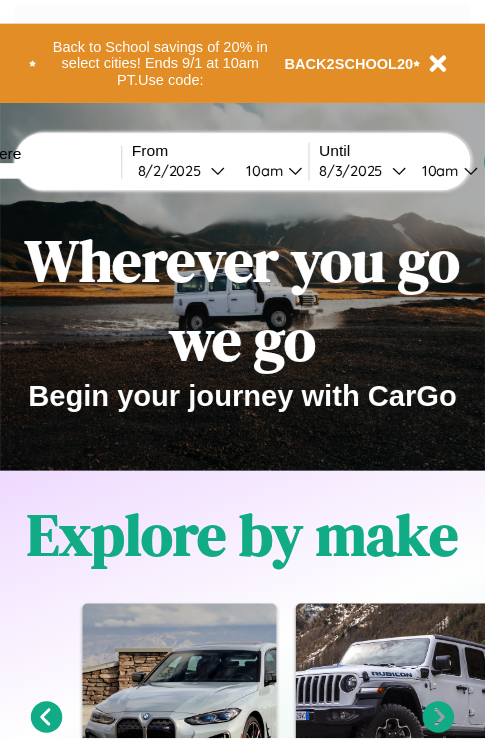 scroll, scrollTop: 0, scrollLeft: 0, axis: both 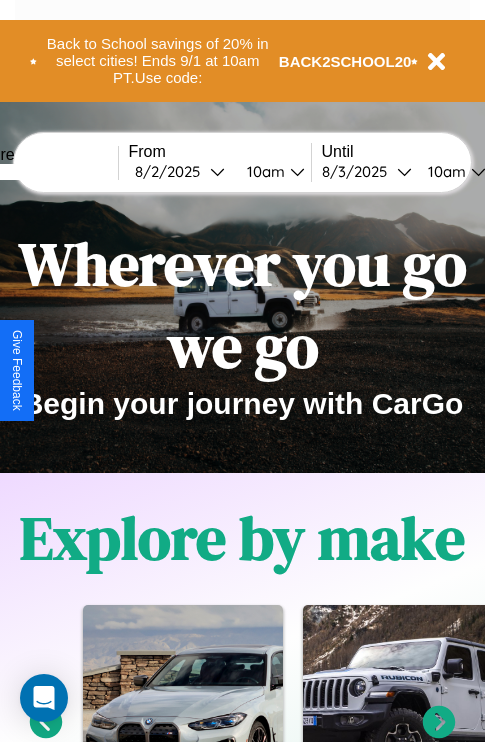 click at bounding box center (43, 172) 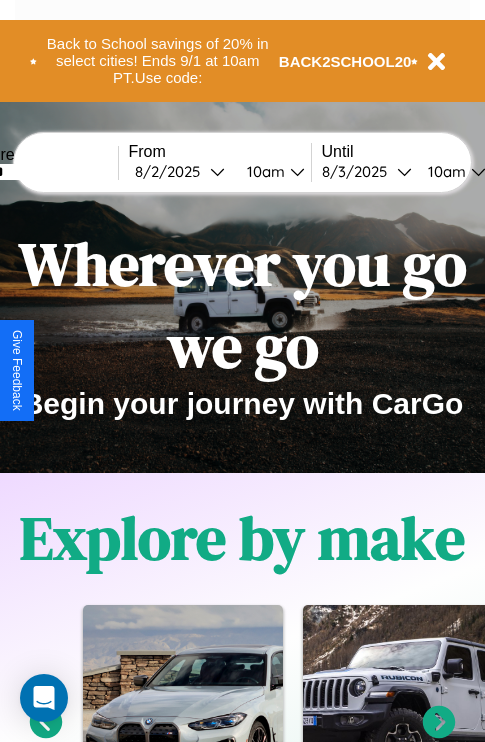 type on "******" 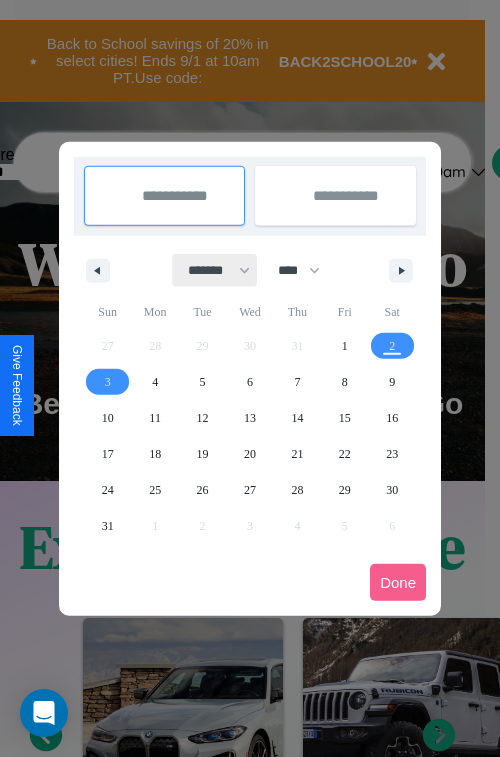 click on "******* ******** ***** ***** *** **** **** ****** ********* ******* ******** ********" at bounding box center (215, 270) 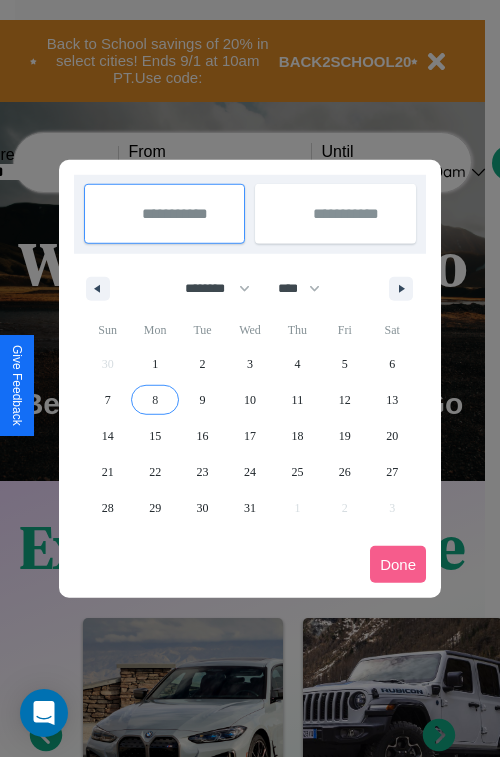 click on "8" at bounding box center [155, 400] 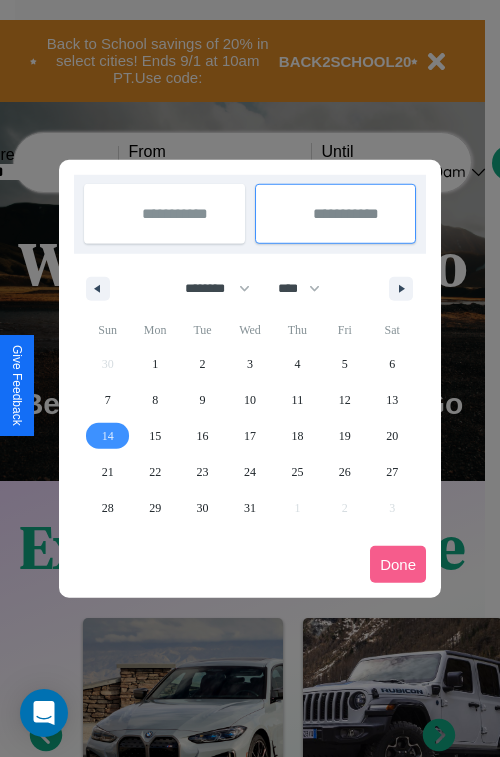 click on "14" at bounding box center [108, 436] 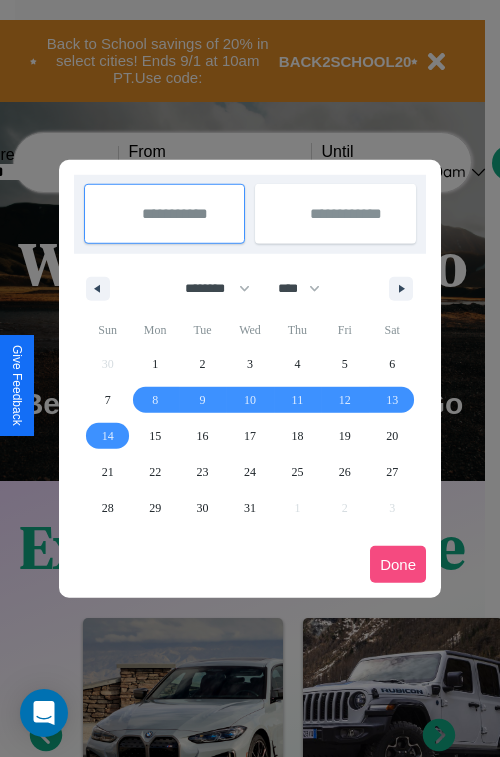 click on "Done" at bounding box center (398, 564) 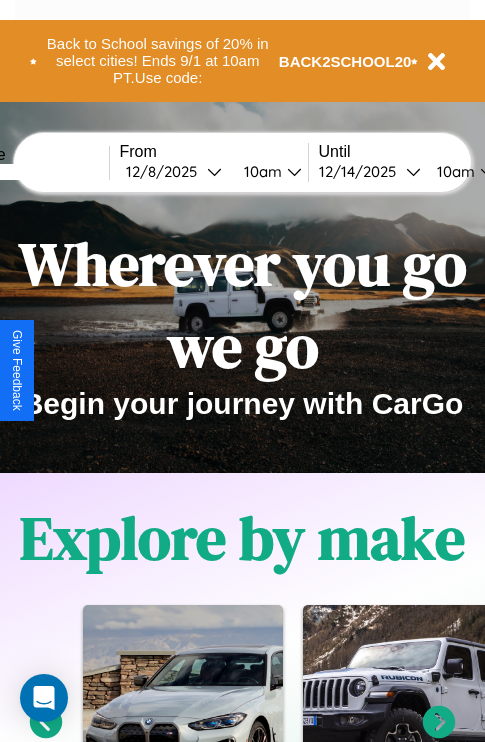 scroll, scrollTop: 0, scrollLeft: 77, axis: horizontal 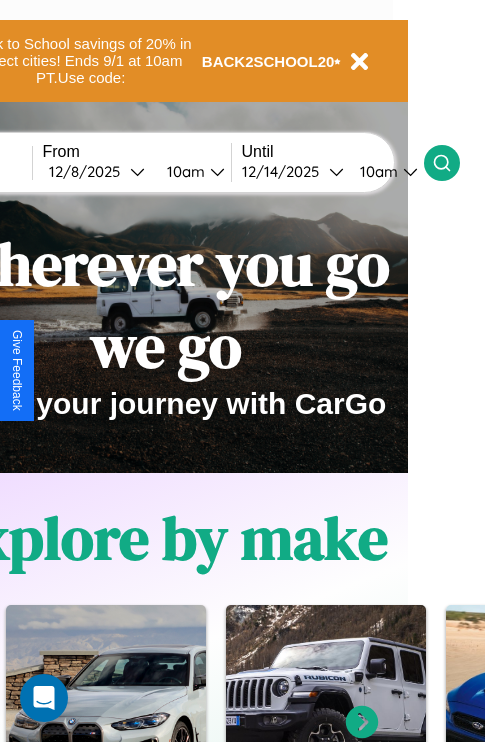click 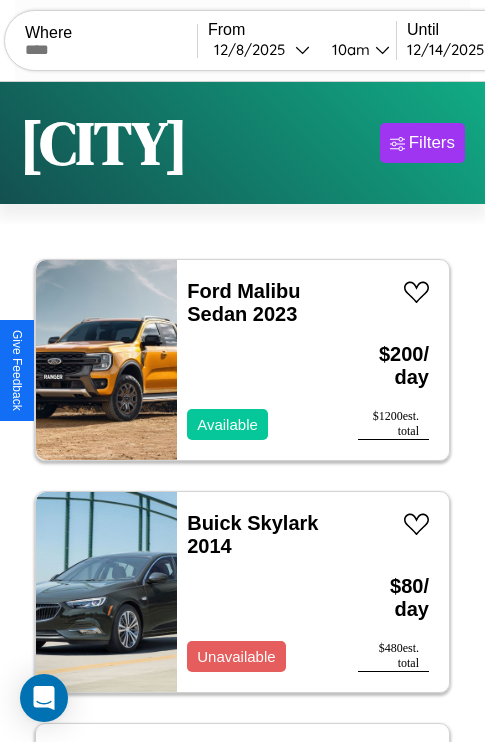 scroll, scrollTop: 95, scrollLeft: 0, axis: vertical 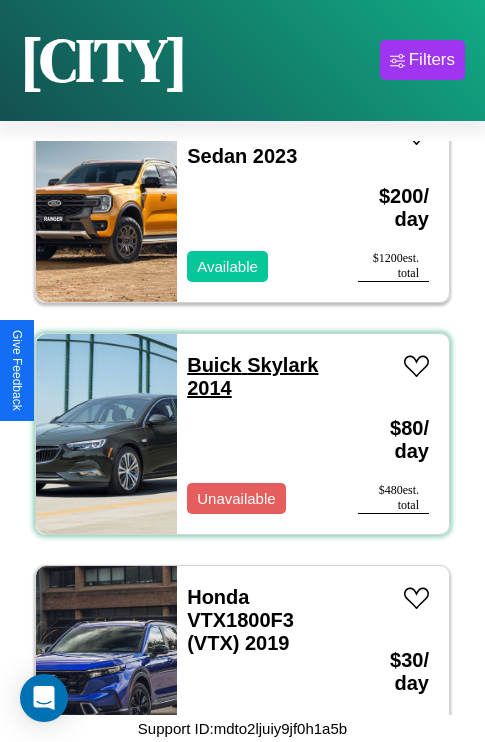click on "Buick   Skylark   2014" at bounding box center (252, 376) 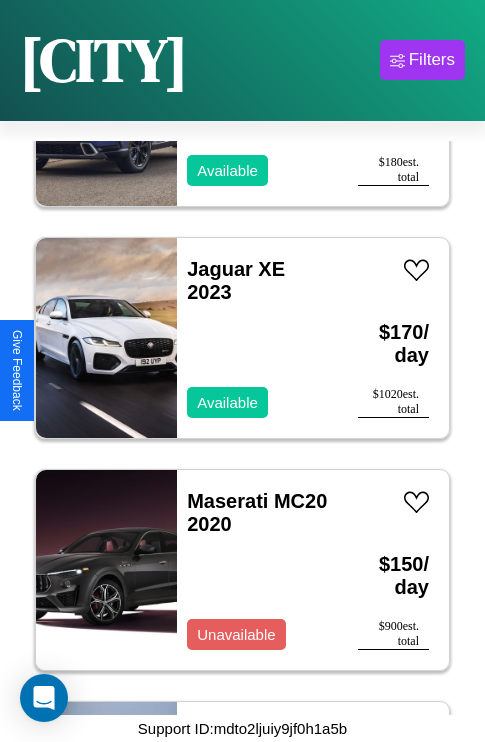 scroll, scrollTop: 1931, scrollLeft: 0, axis: vertical 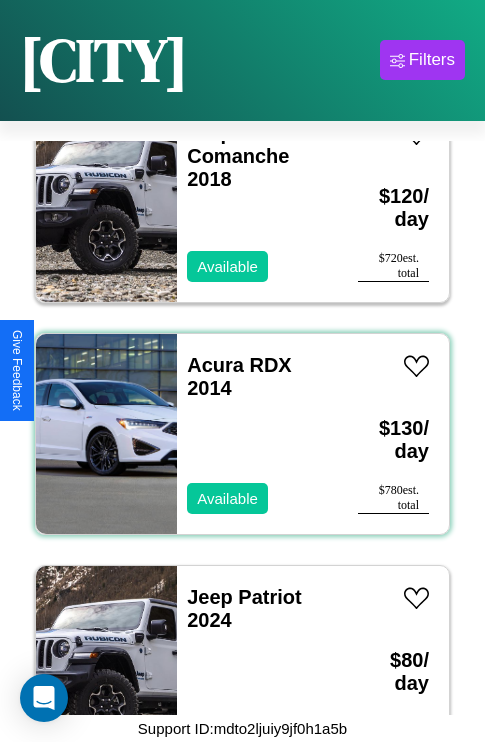 click on "Acura   RDX   2014 Available" at bounding box center (257, 434) 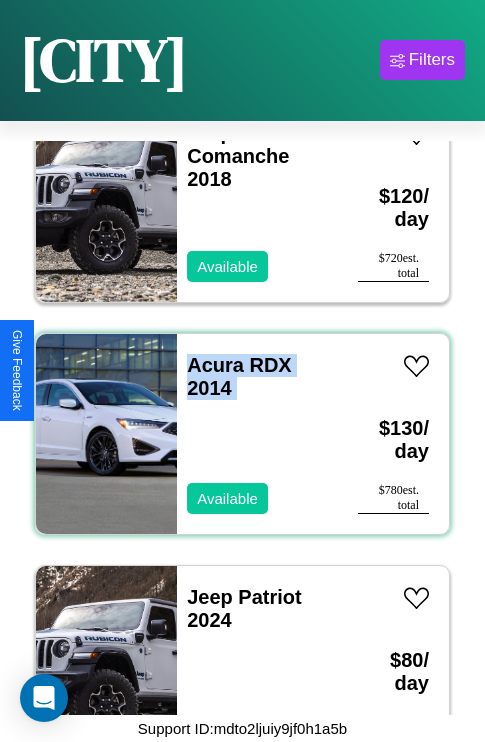 click on "Acura   RDX   2014 Available" at bounding box center (257, 434) 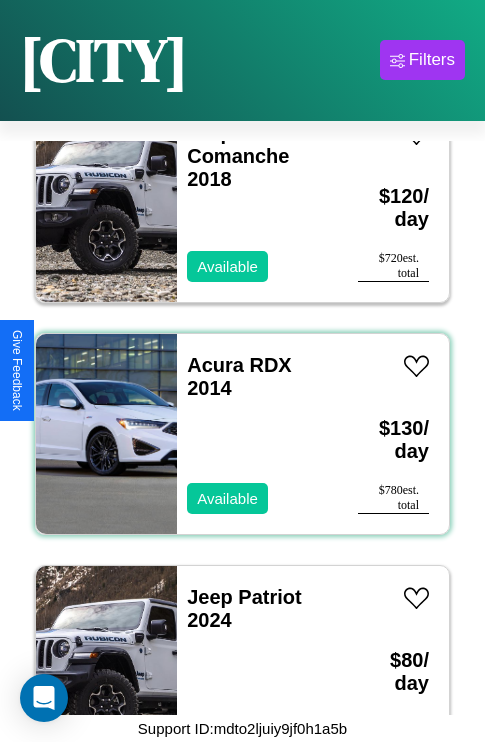 click on "Acura   RDX   2014 Available" at bounding box center [257, 434] 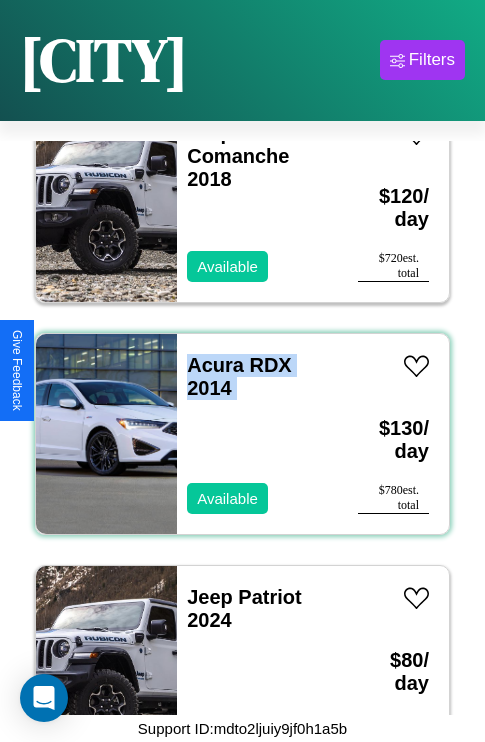 click on "Acura   RDX   2014 Available" at bounding box center (257, 434) 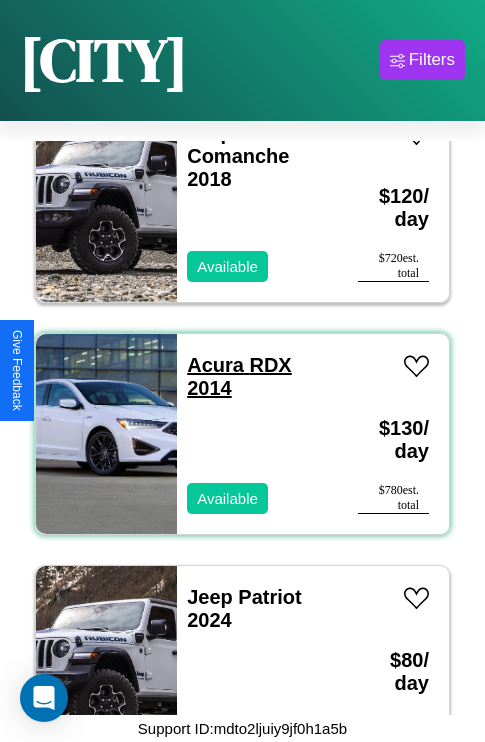 click on "Acura   RDX   2014" at bounding box center [239, 376] 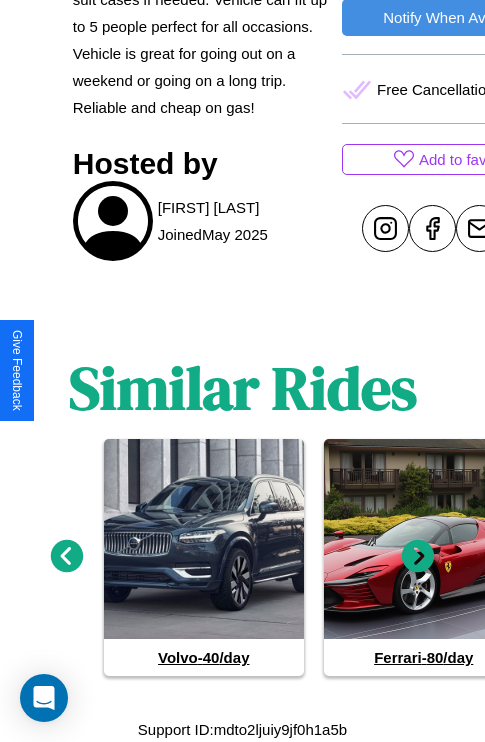 scroll, scrollTop: 934, scrollLeft: 0, axis: vertical 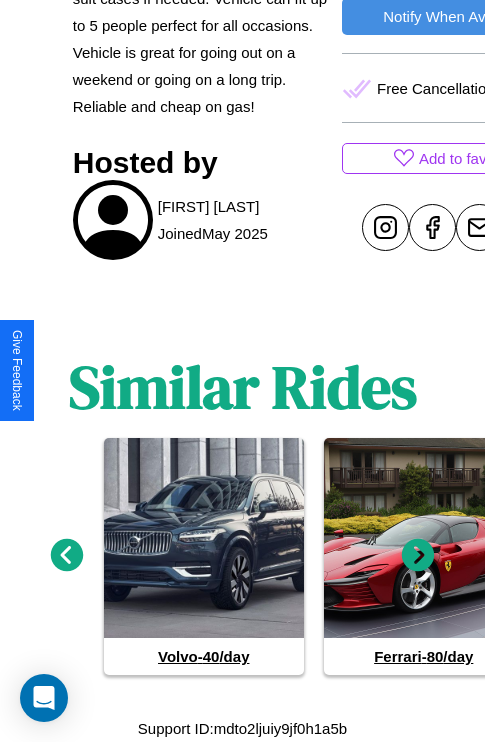 click 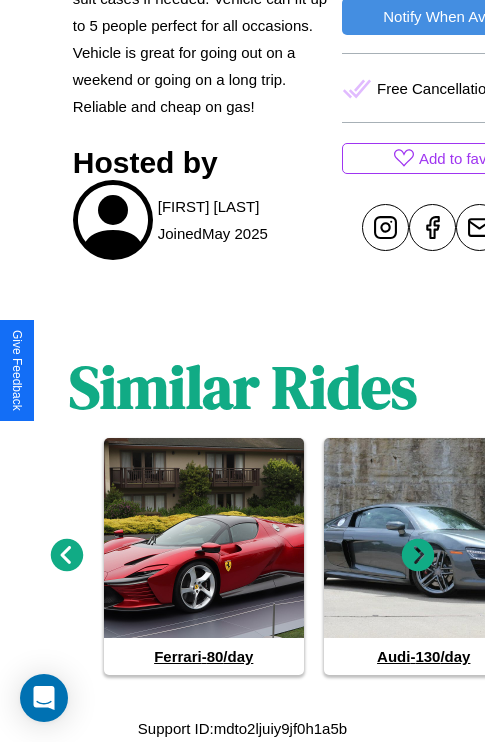click 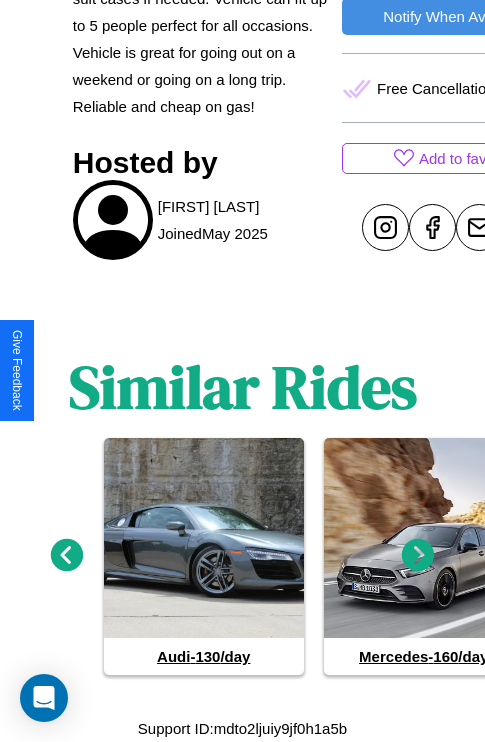 click 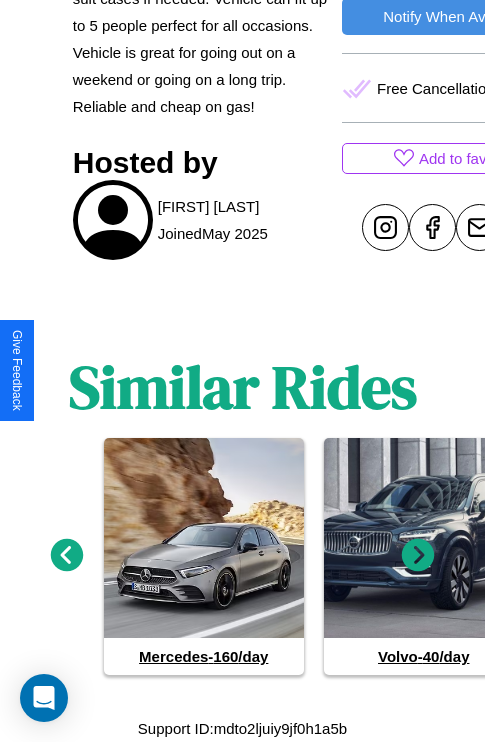 click 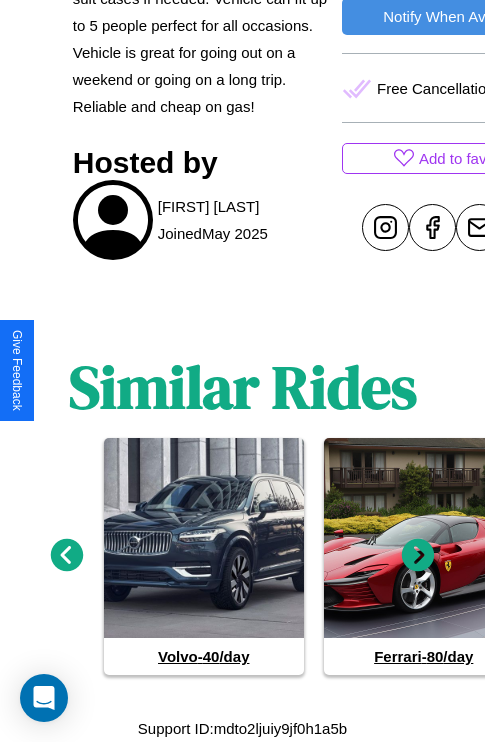click 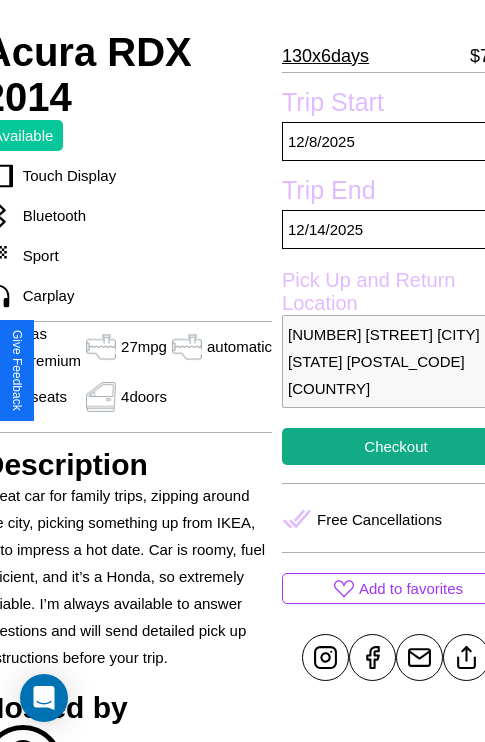 scroll, scrollTop: 486, scrollLeft: 107, axis: both 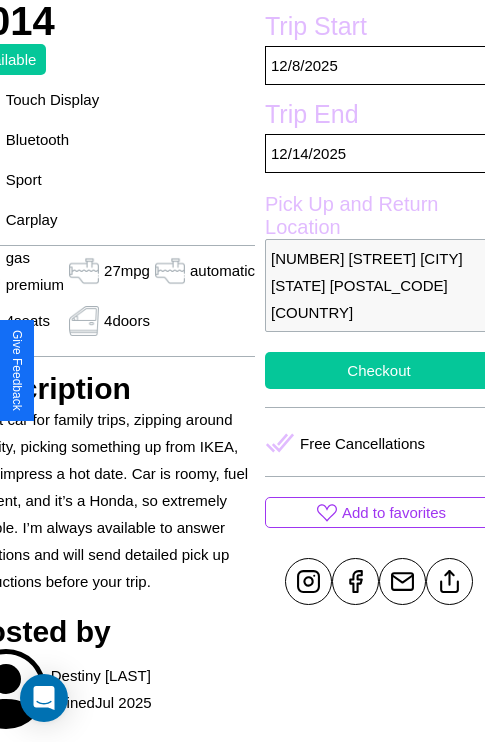 click on "Checkout" at bounding box center (379, 370) 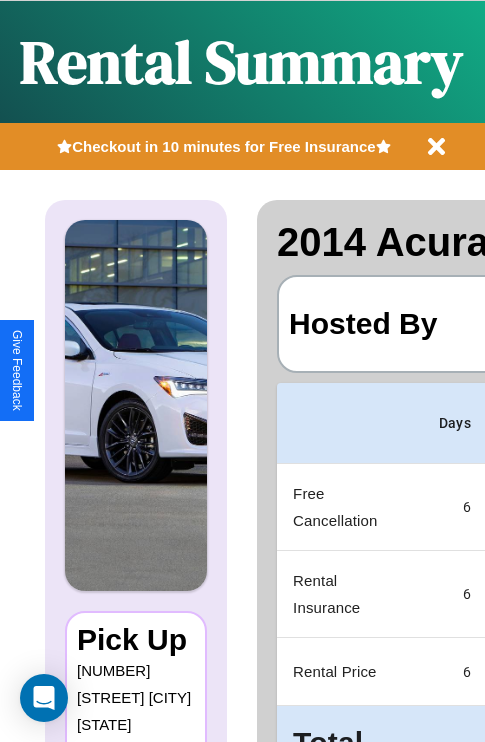 scroll, scrollTop: 0, scrollLeft: 408, axis: horizontal 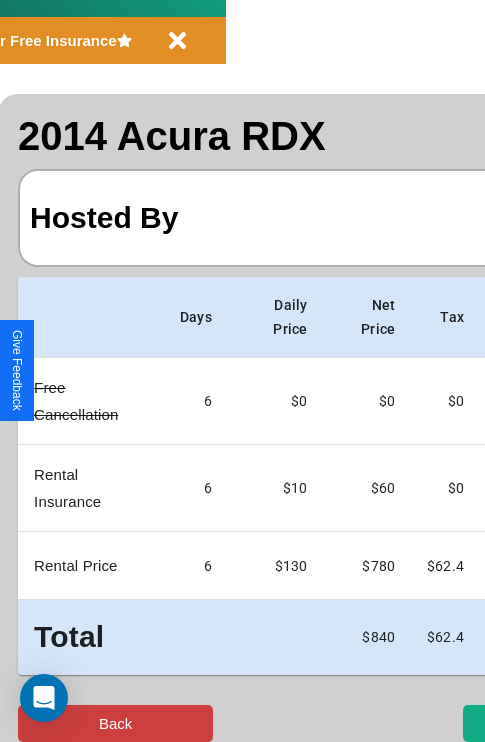 click on "Back" at bounding box center [115, 723] 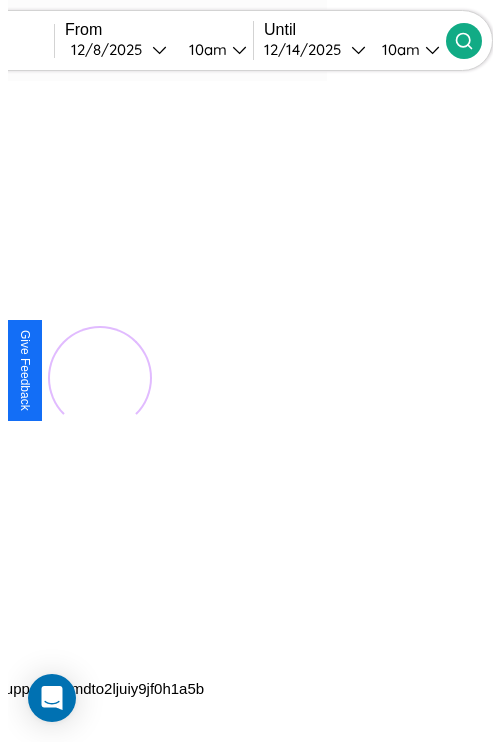 scroll, scrollTop: 0, scrollLeft: 0, axis: both 